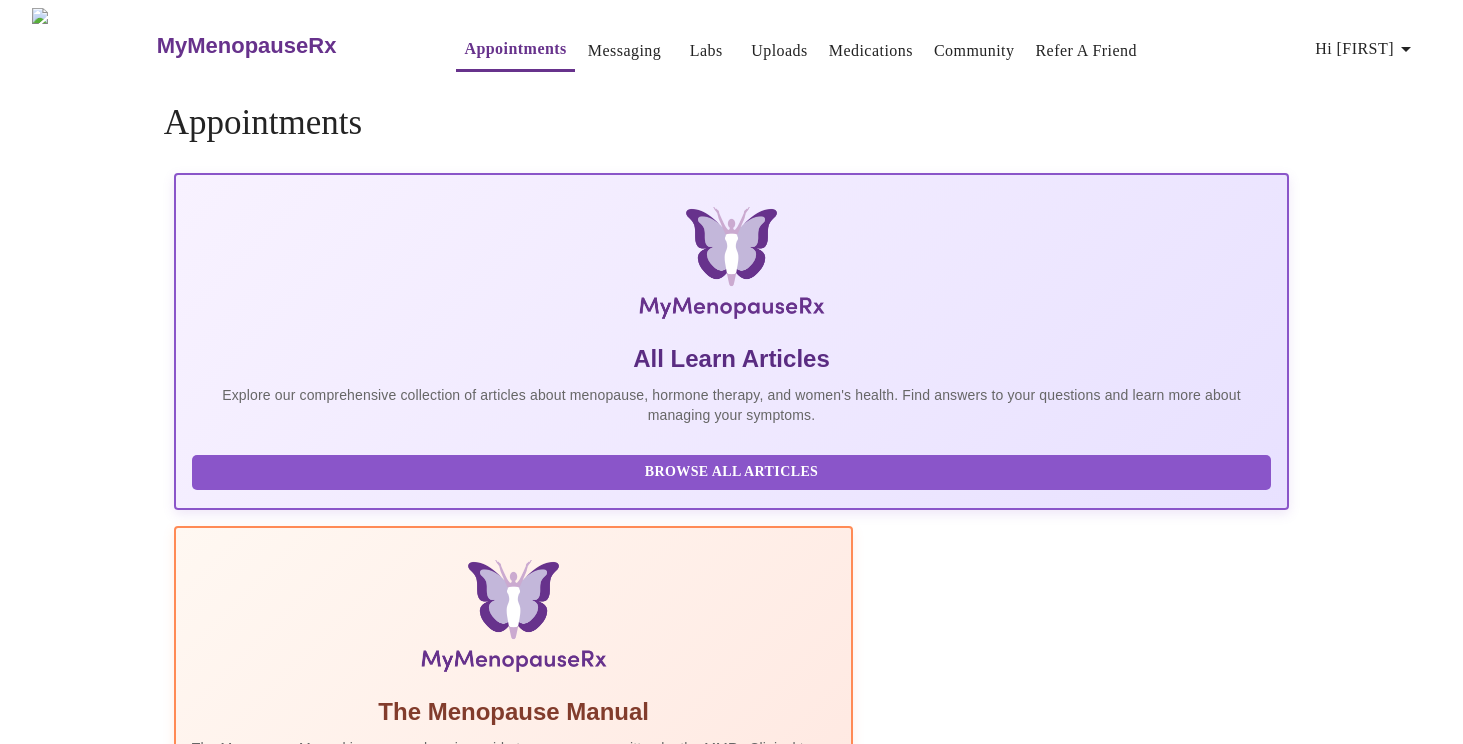 scroll, scrollTop: 0, scrollLeft: 0, axis: both 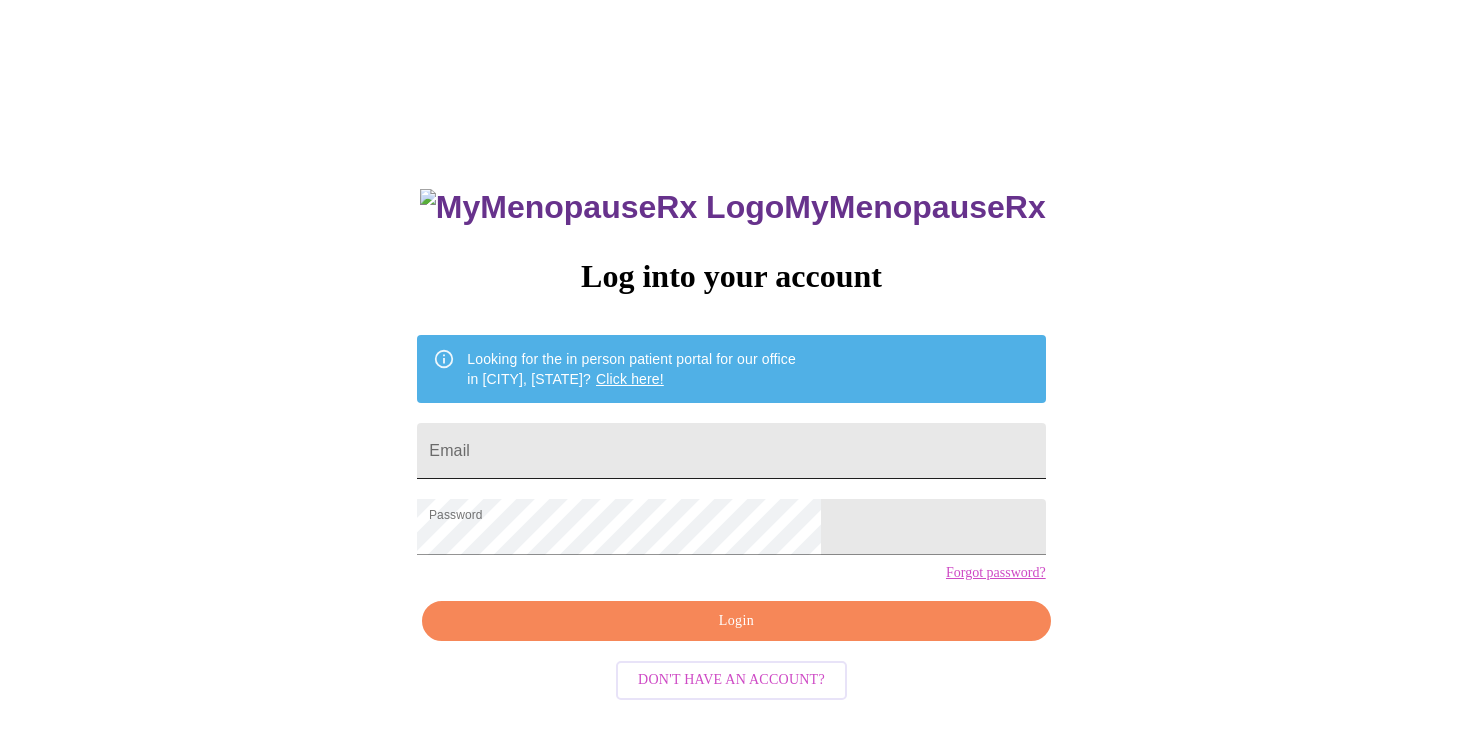 click on "Email" at bounding box center [731, 451] 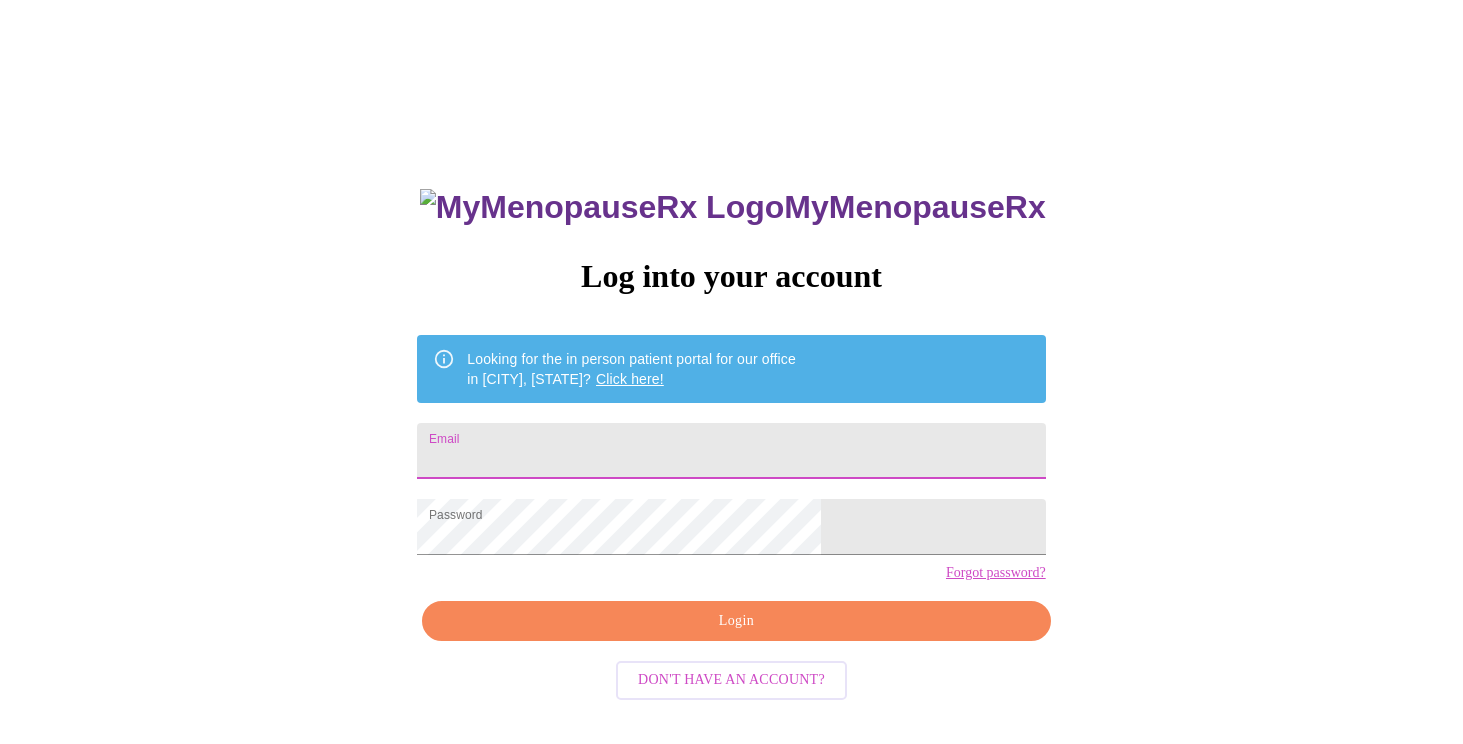 type on "[EMAIL]" 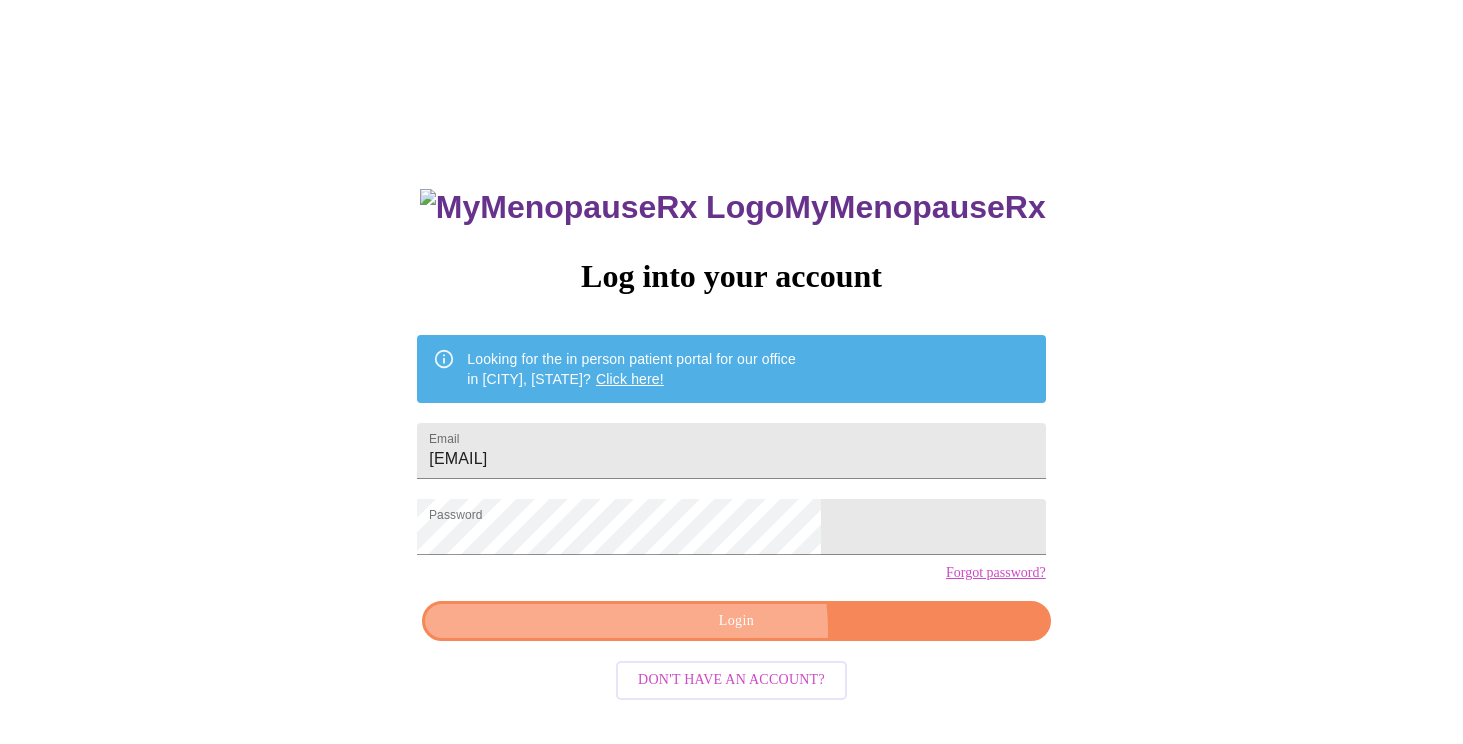 click on "Login" at bounding box center (736, 621) 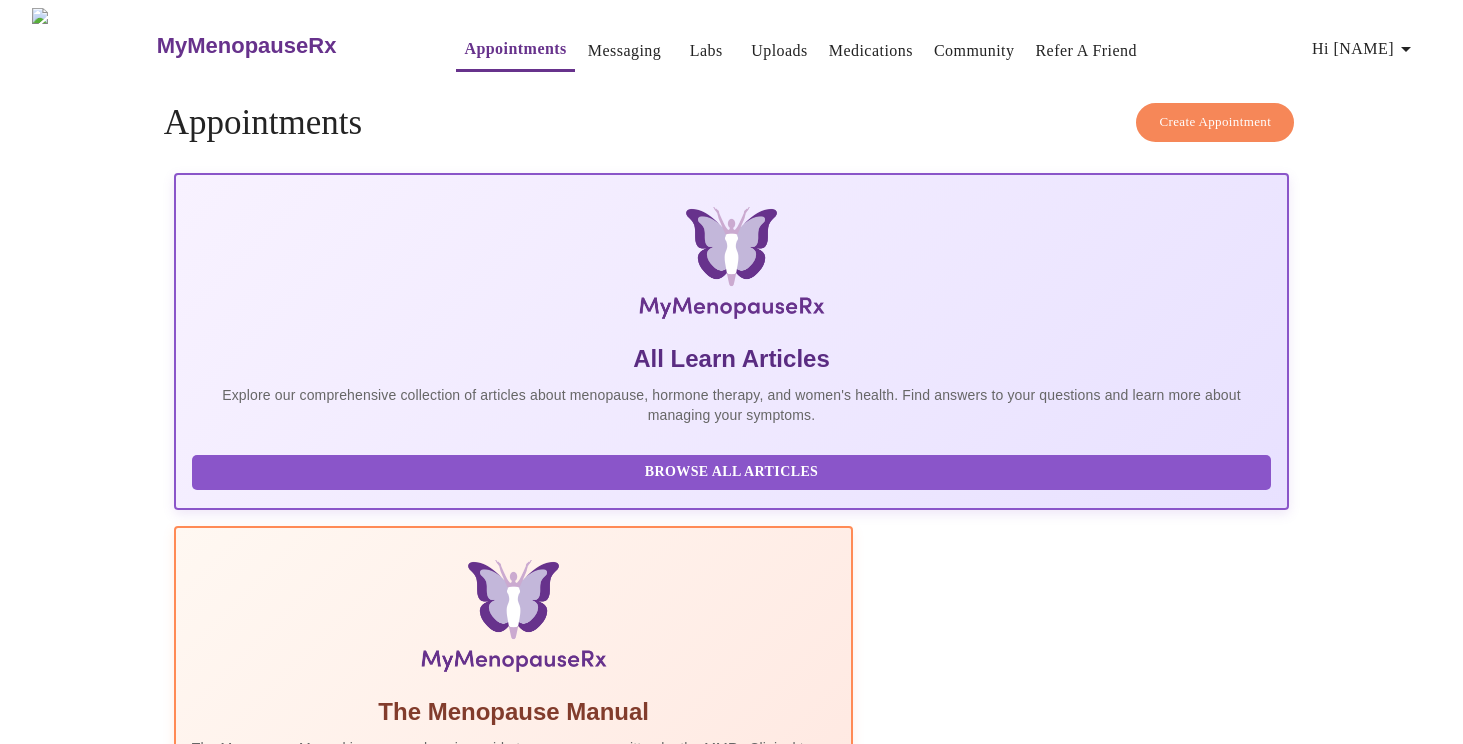 click on "Hi shannon" at bounding box center (1365, 49) 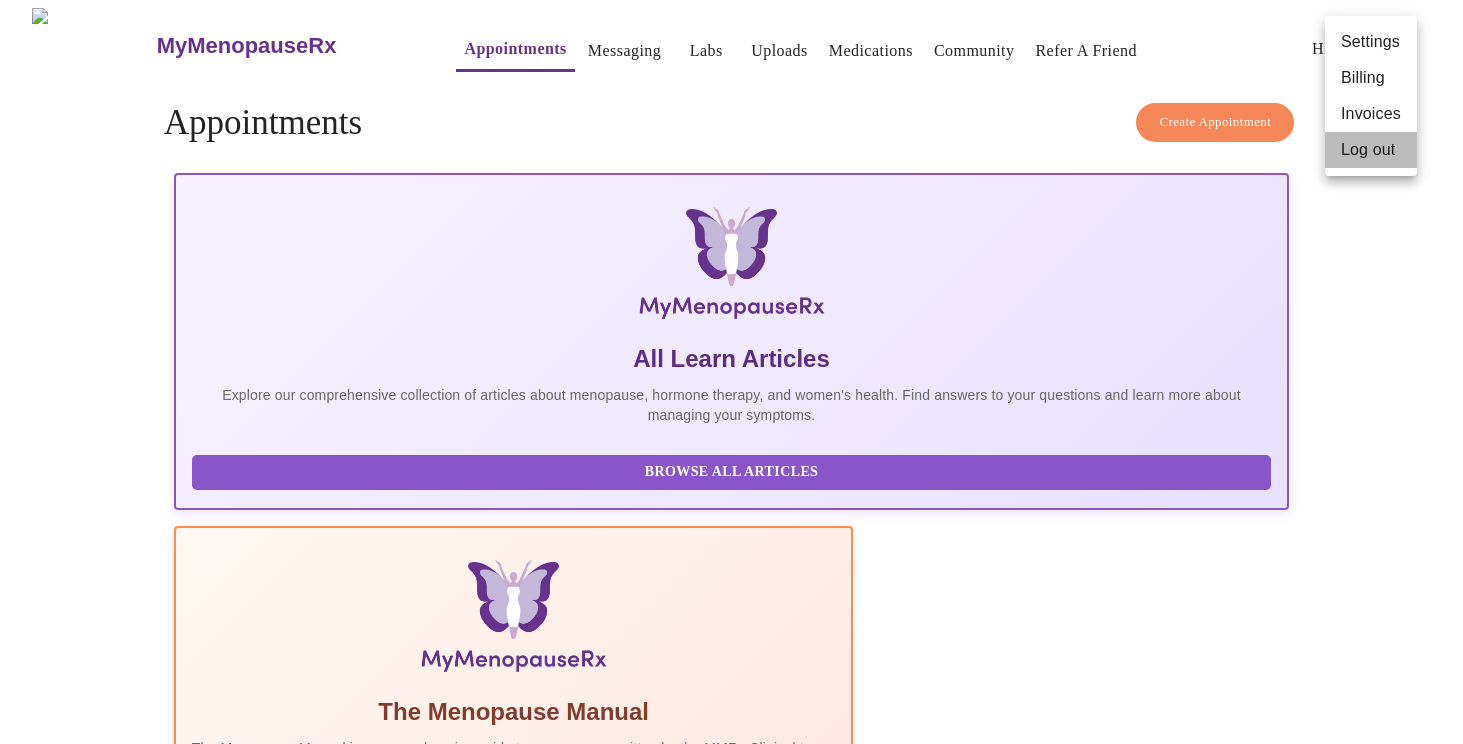 click on "Log out" at bounding box center [1371, 150] 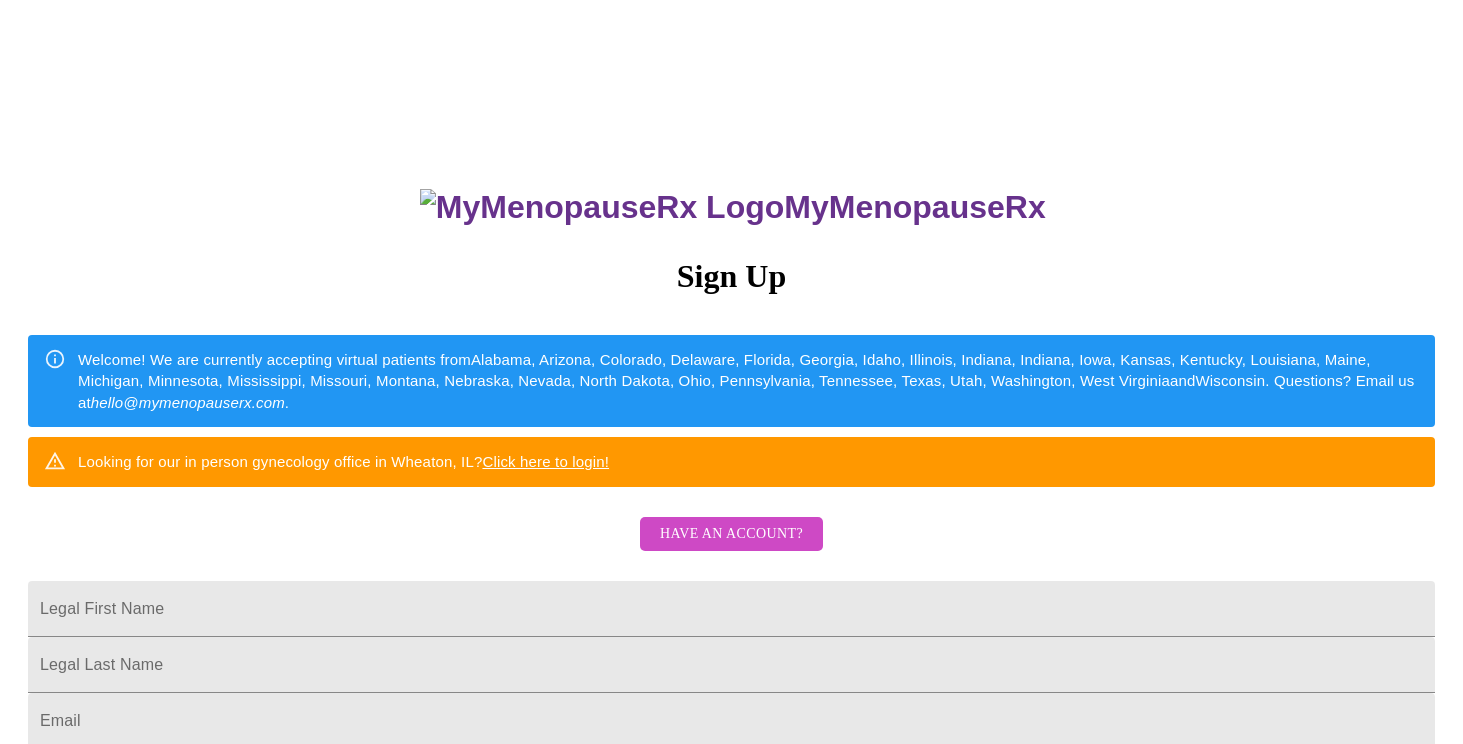 scroll, scrollTop: 0, scrollLeft: 0, axis: both 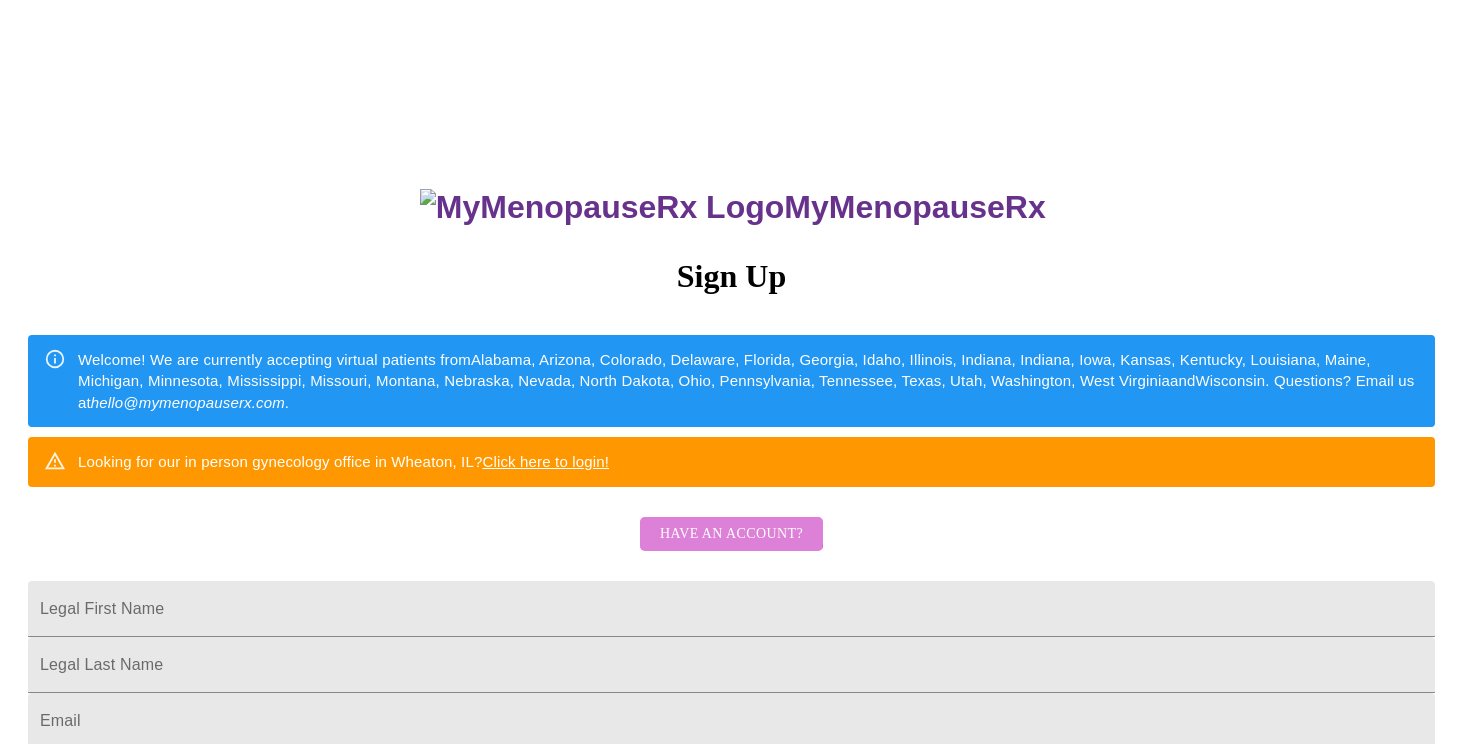 click on "Have an account?" at bounding box center [731, 534] 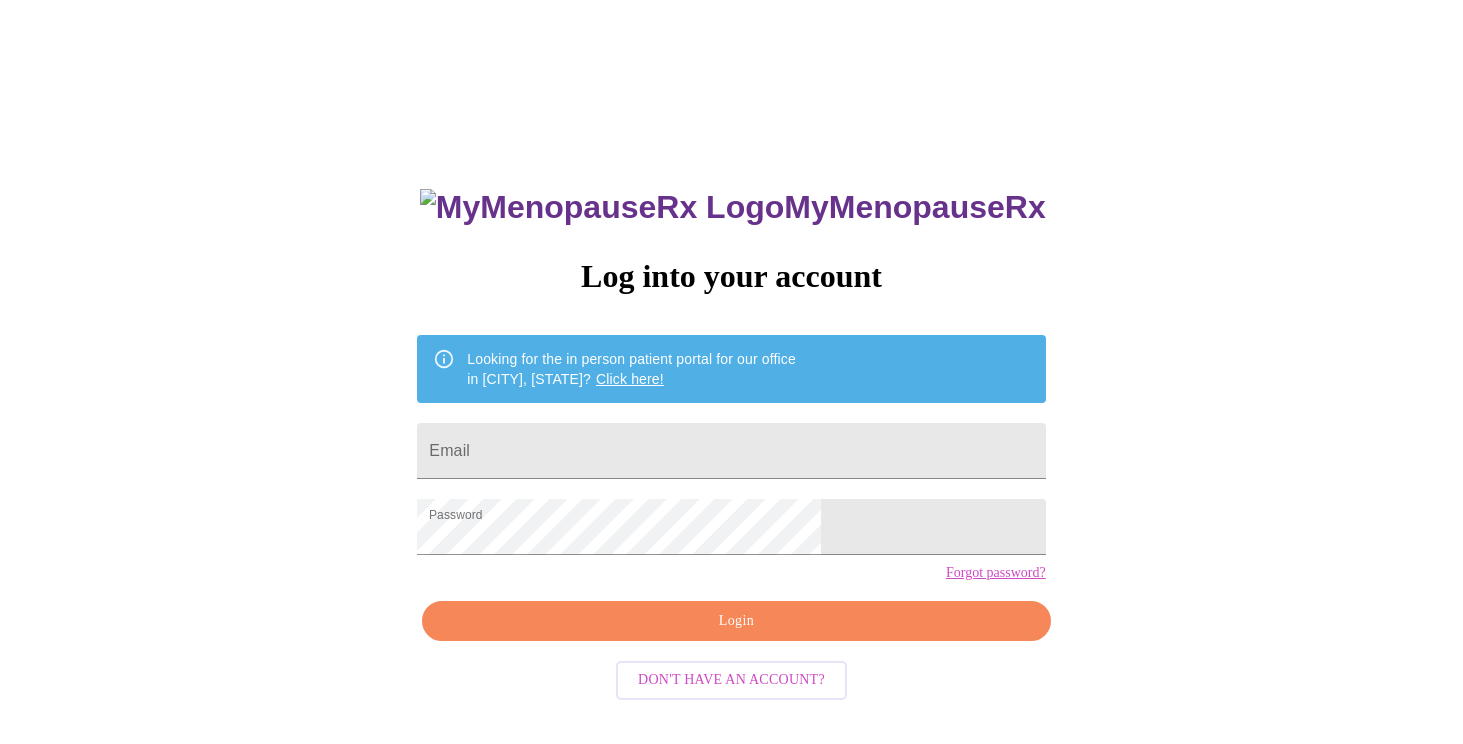 scroll, scrollTop: 0, scrollLeft: 0, axis: both 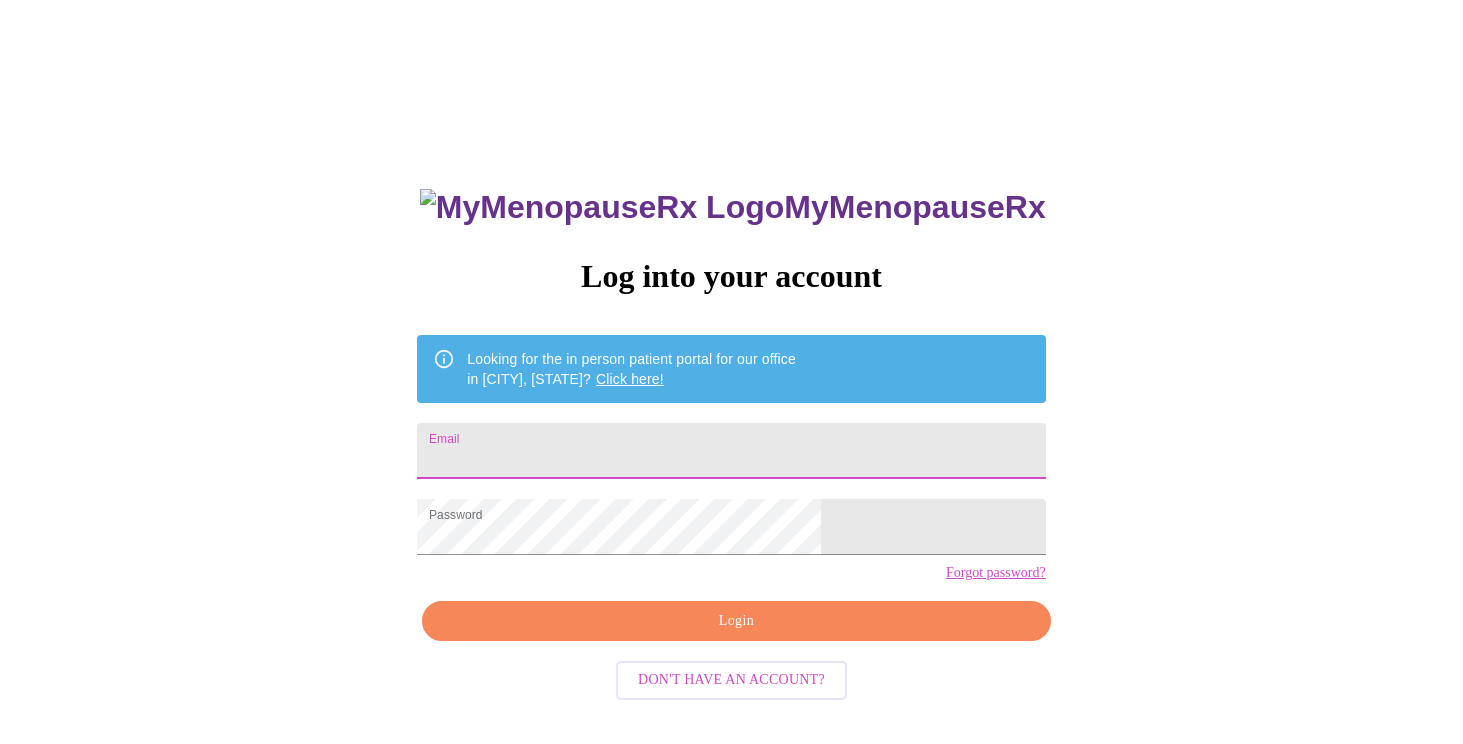 click on "Email" at bounding box center (731, 451) 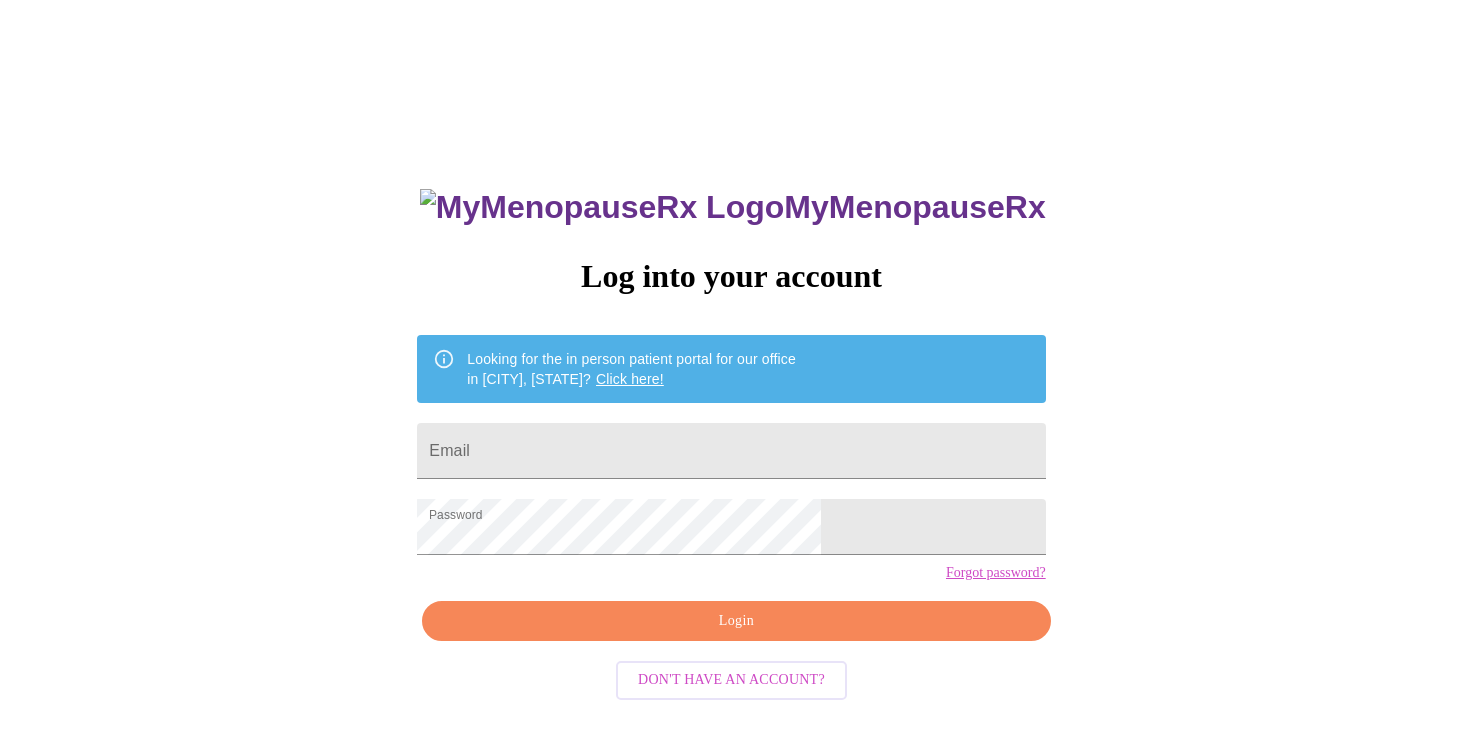 click on "MyMenopauseRx Log into your account Looking for the in person patient portal for our office   in Wheaton, IL? Click here! Email Password Forgot password? Login Don't have an account?" at bounding box center [731, 454] 